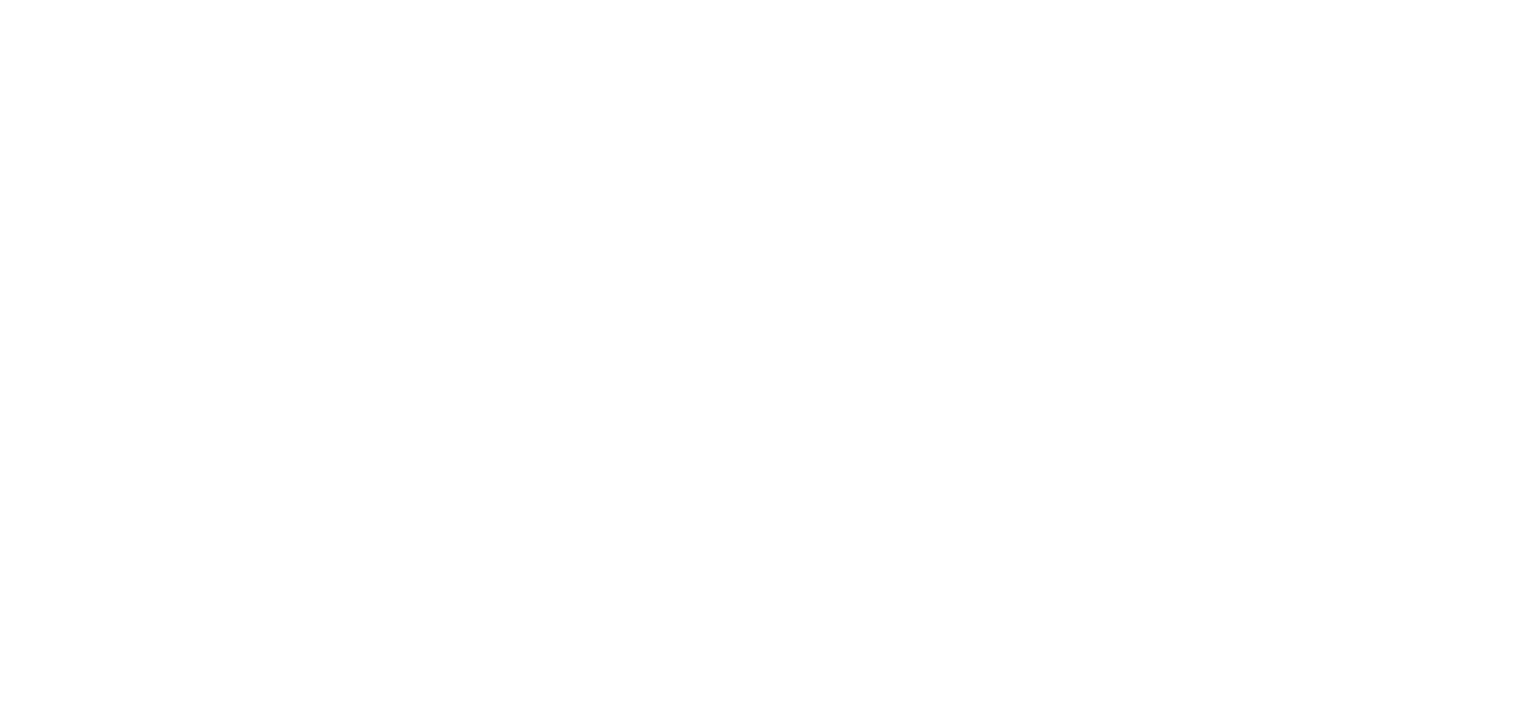 scroll, scrollTop: 0, scrollLeft: 0, axis: both 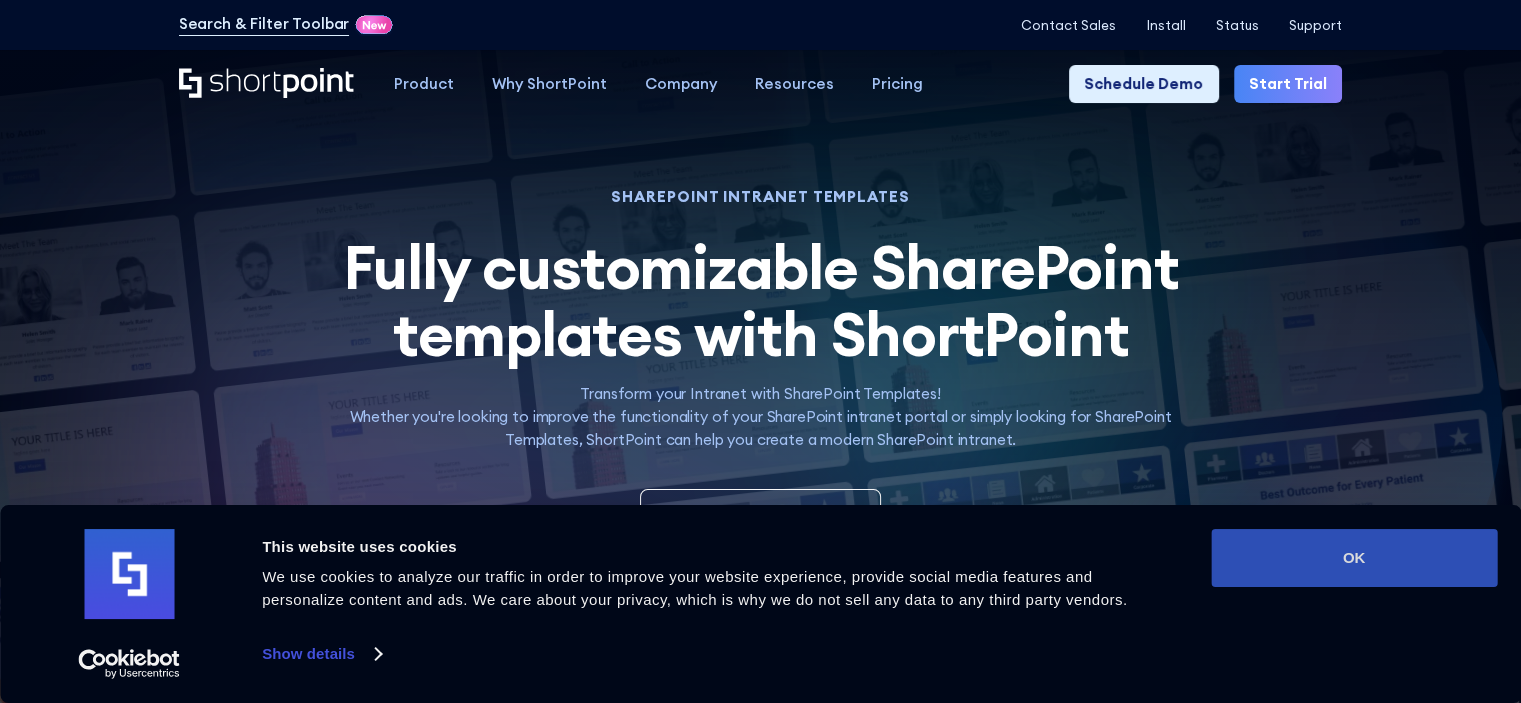 click on "OK" at bounding box center [1354, 558] 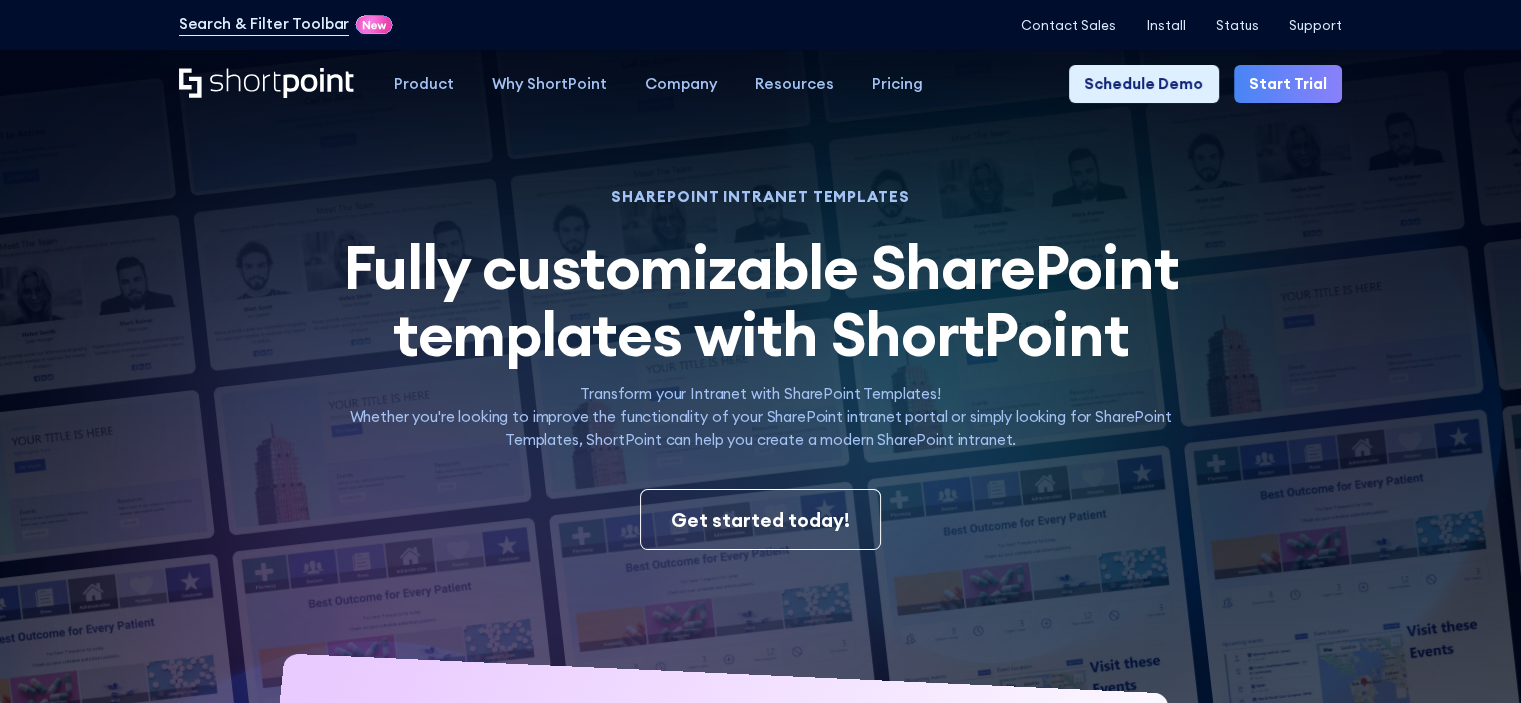scroll, scrollTop: 0, scrollLeft: 0, axis: both 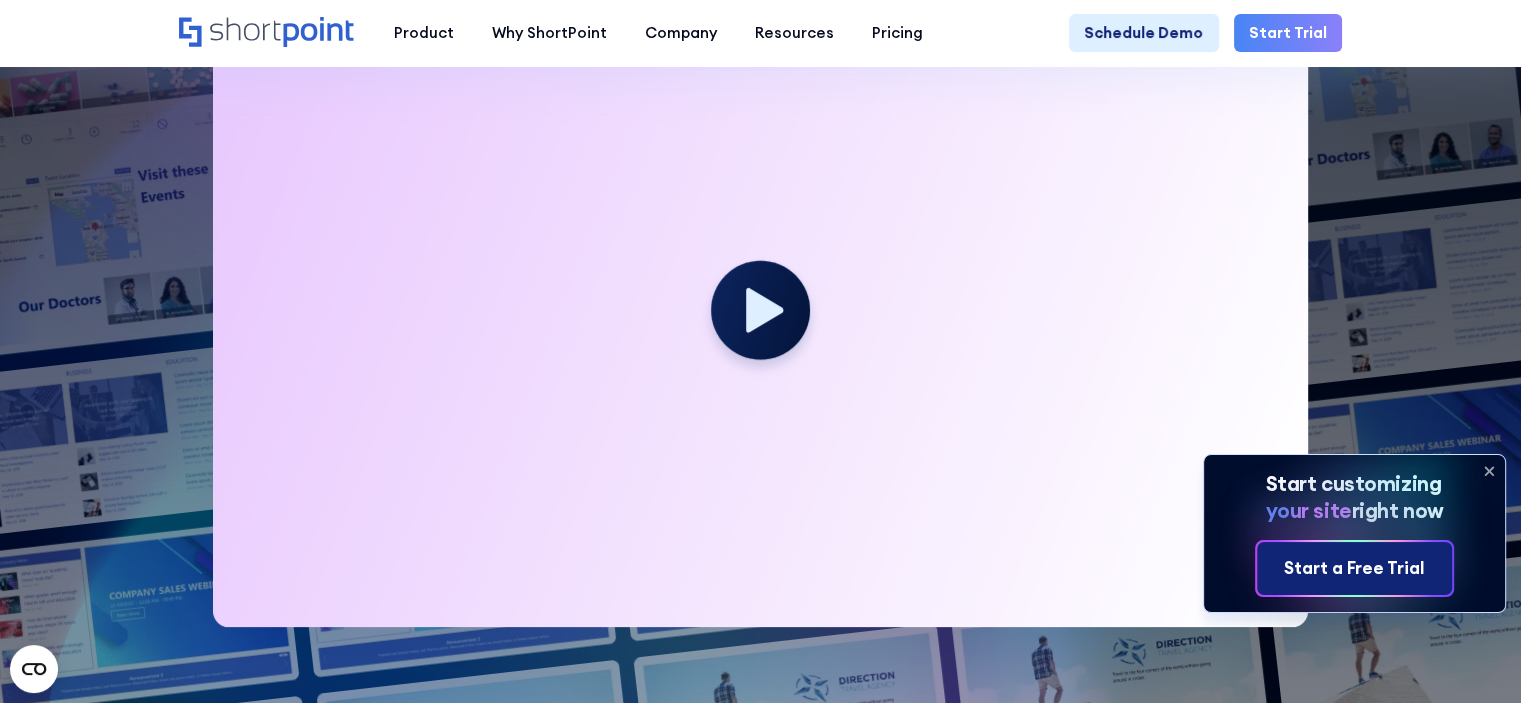 click on "Start a Free Trial" at bounding box center (1354, 569) 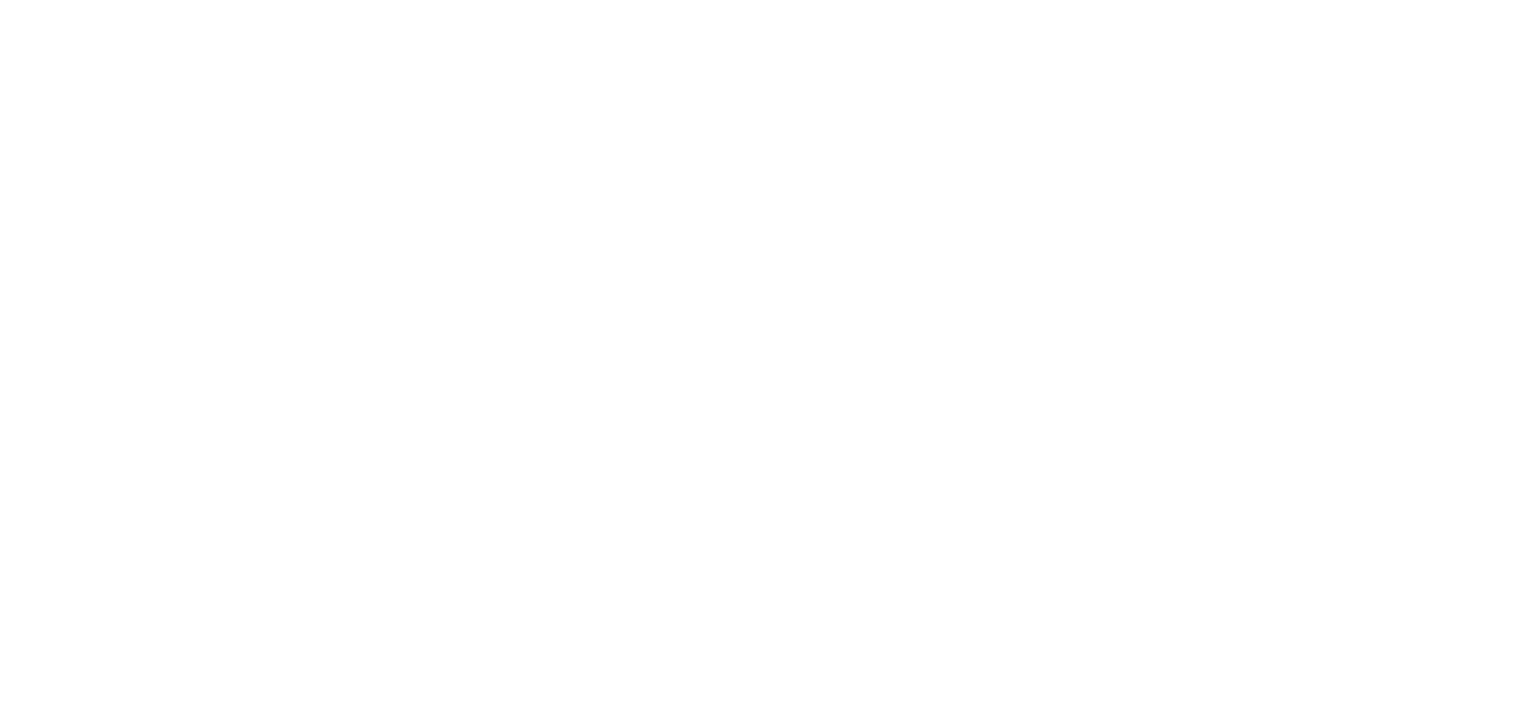 scroll, scrollTop: 0, scrollLeft: 0, axis: both 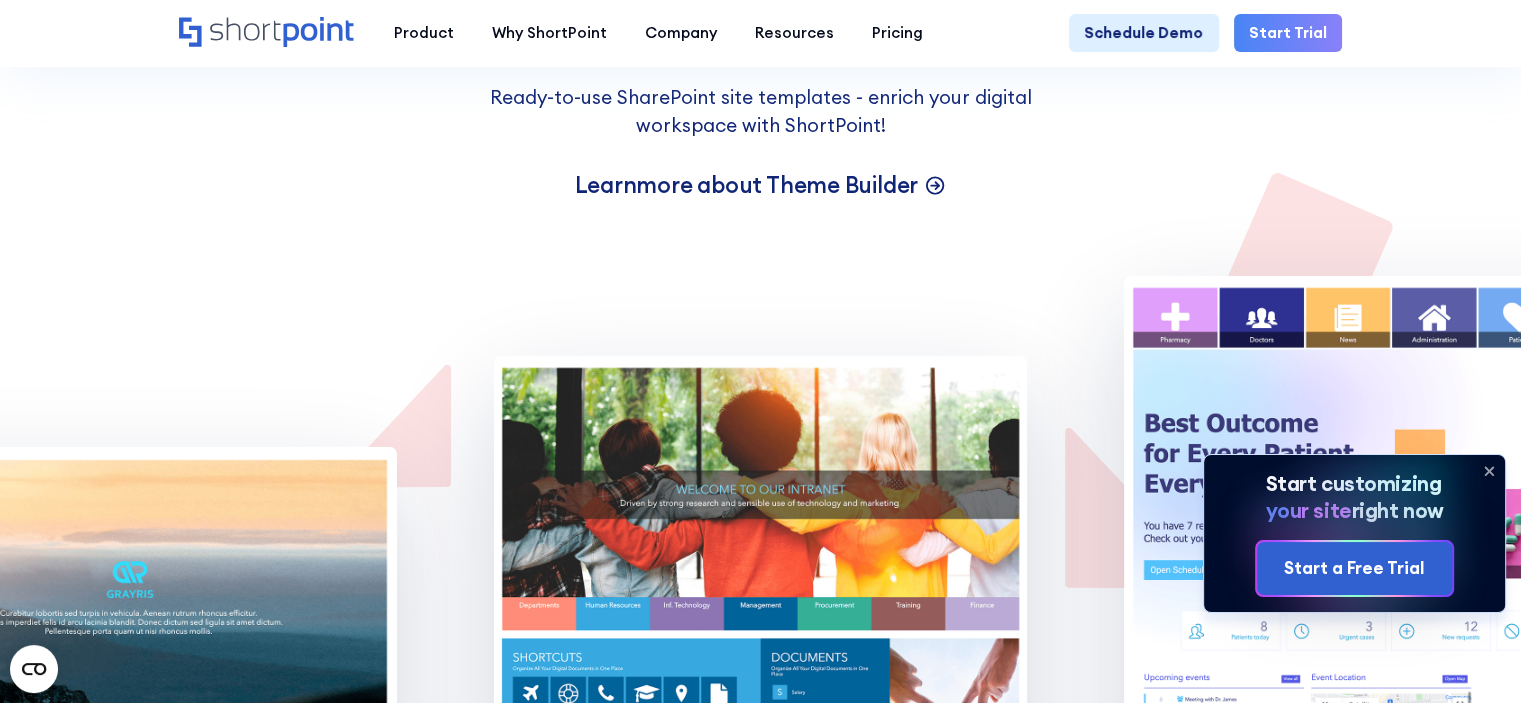 click on "Learn  more about Theme Builder" at bounding box center (746, 185) 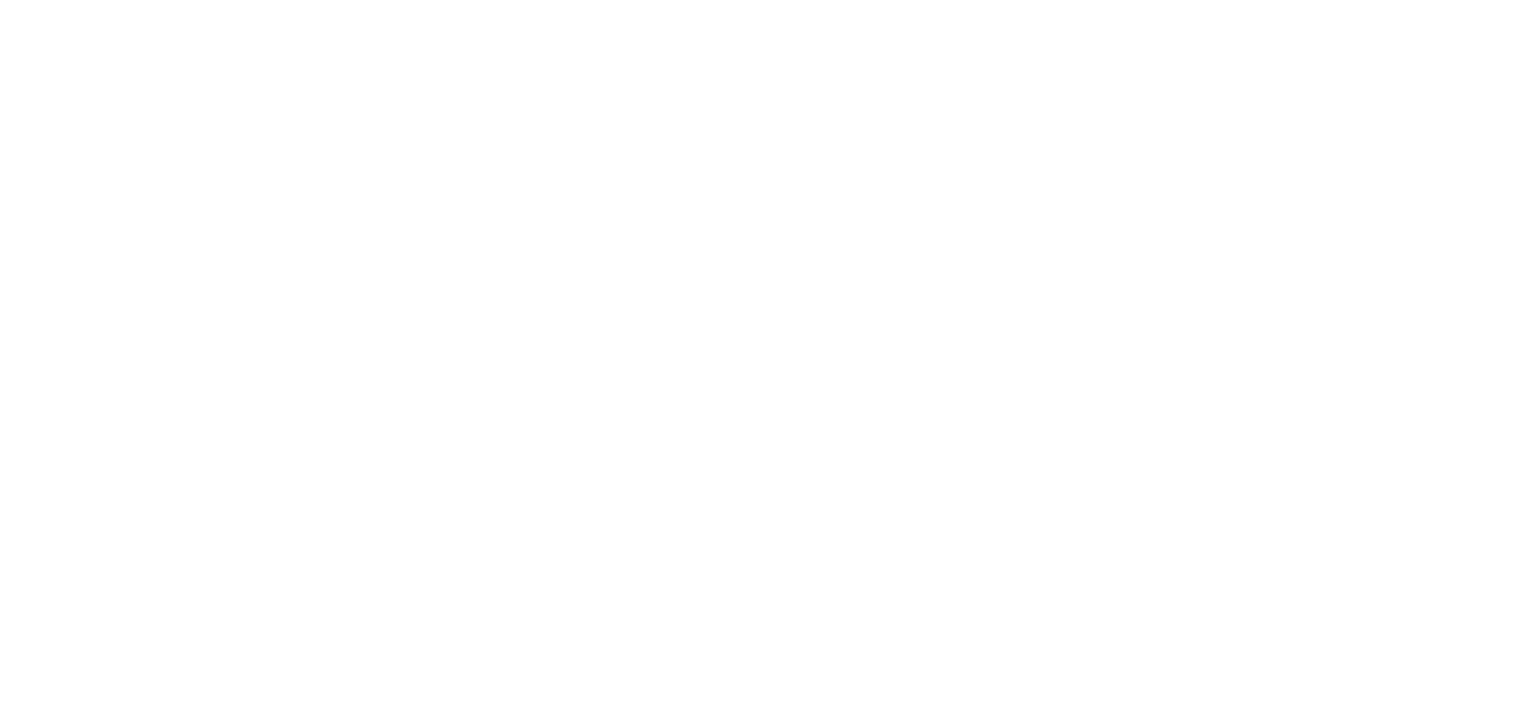 scroll, scrollTop: 0, scrollLeft: 0, axis: both 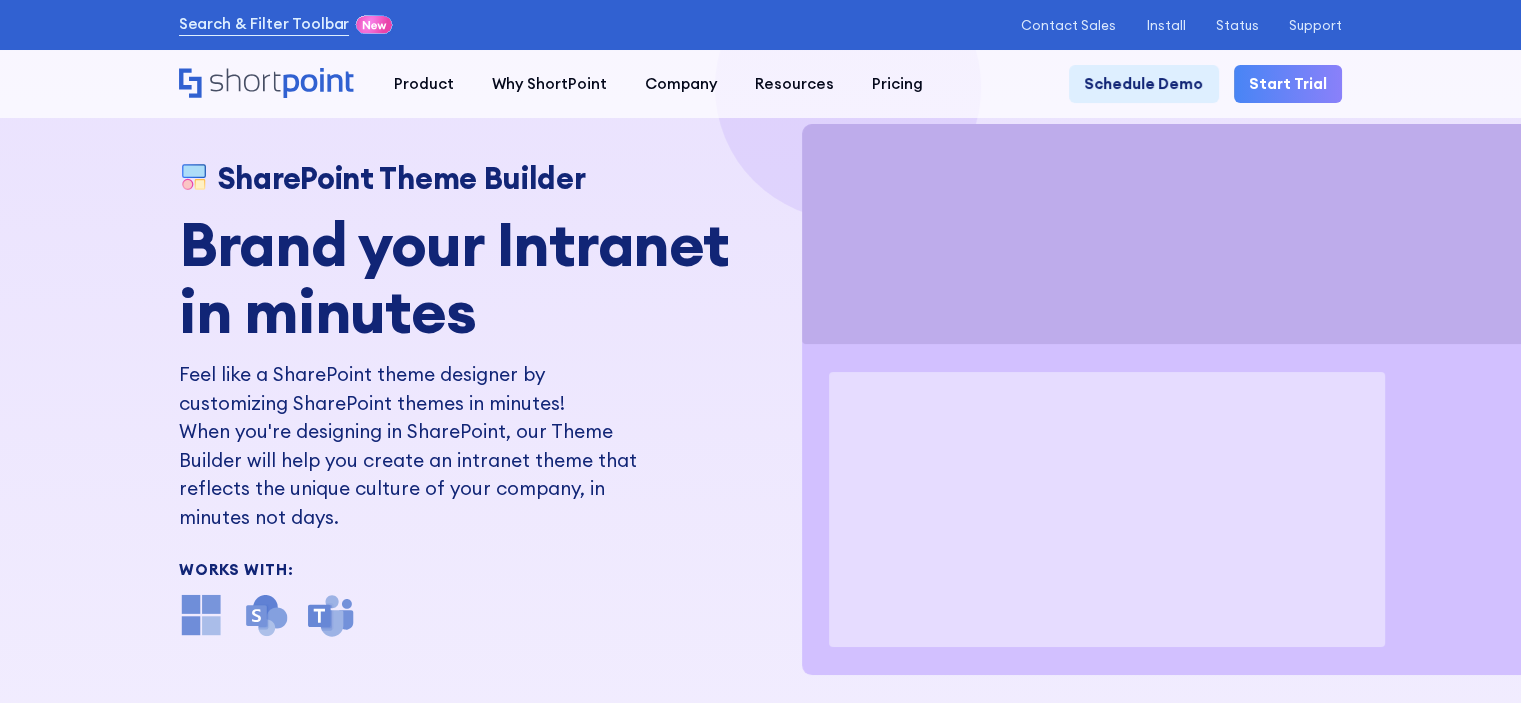 drag, startPoint x: 0, startPoint y: 0, endPoint x: 761, endPoint y: 311, distance: 822.0961 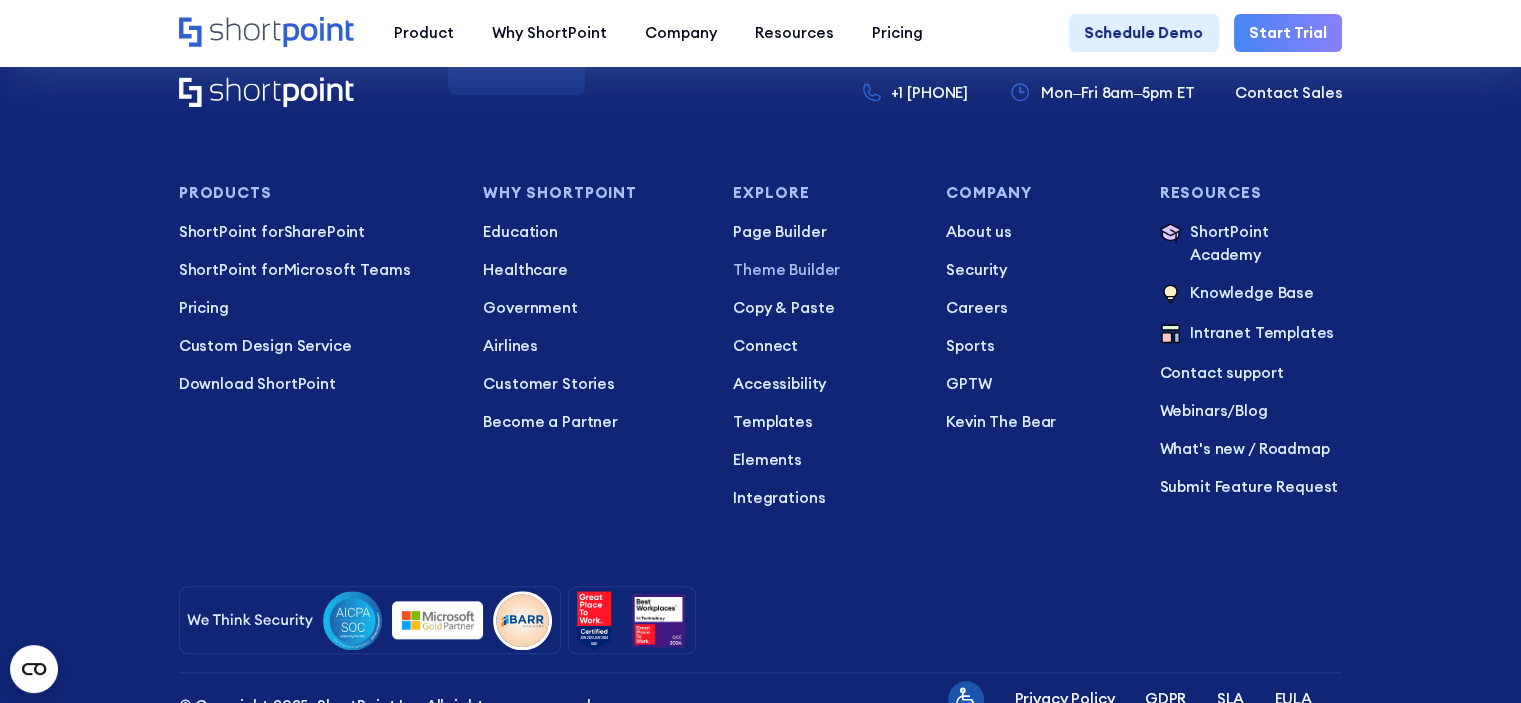 scroll, scrollTop: 9600, scrollLeft: 0, axis: vertical 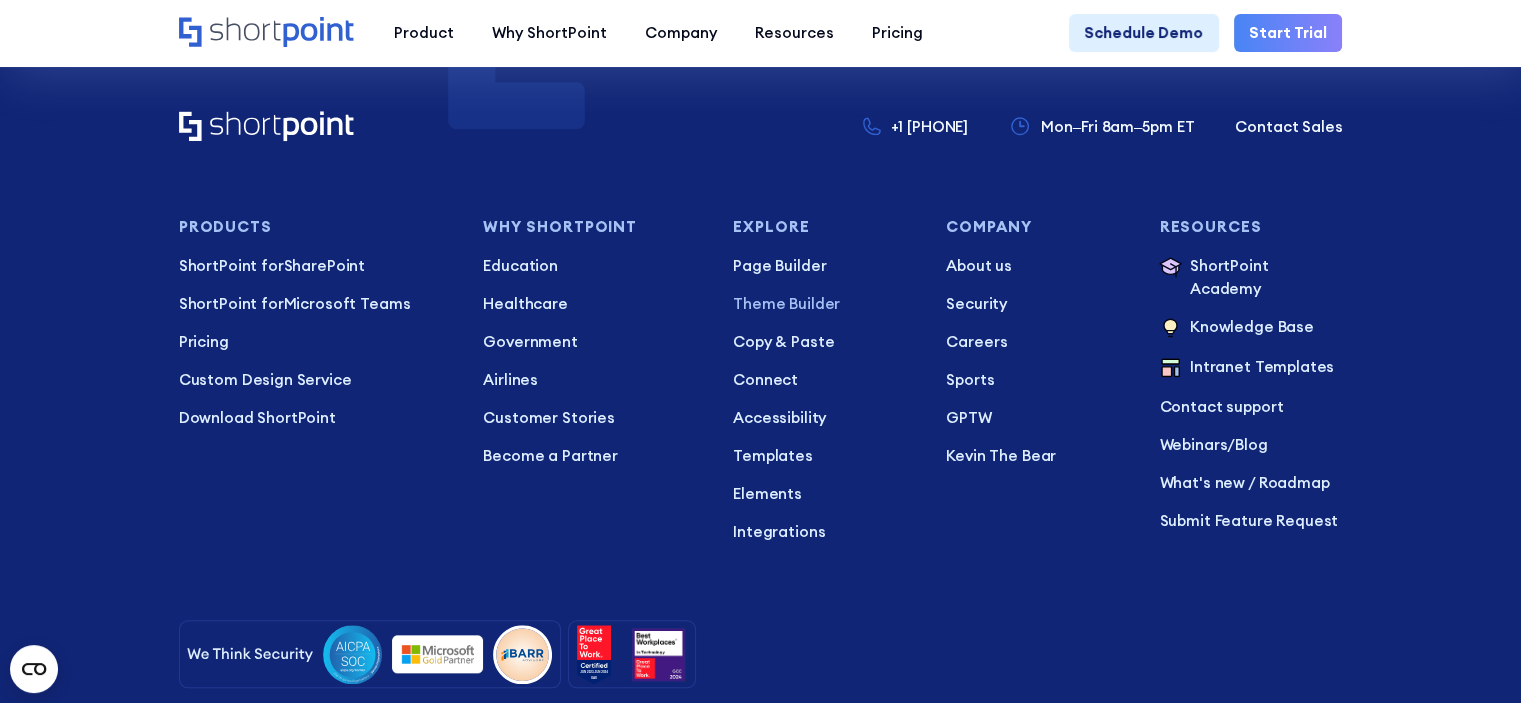 click on "Page Builder Theme Builder Copy & Paste Connect Accessibility Templates Elements Integrations" at bounding box center (316, 342) 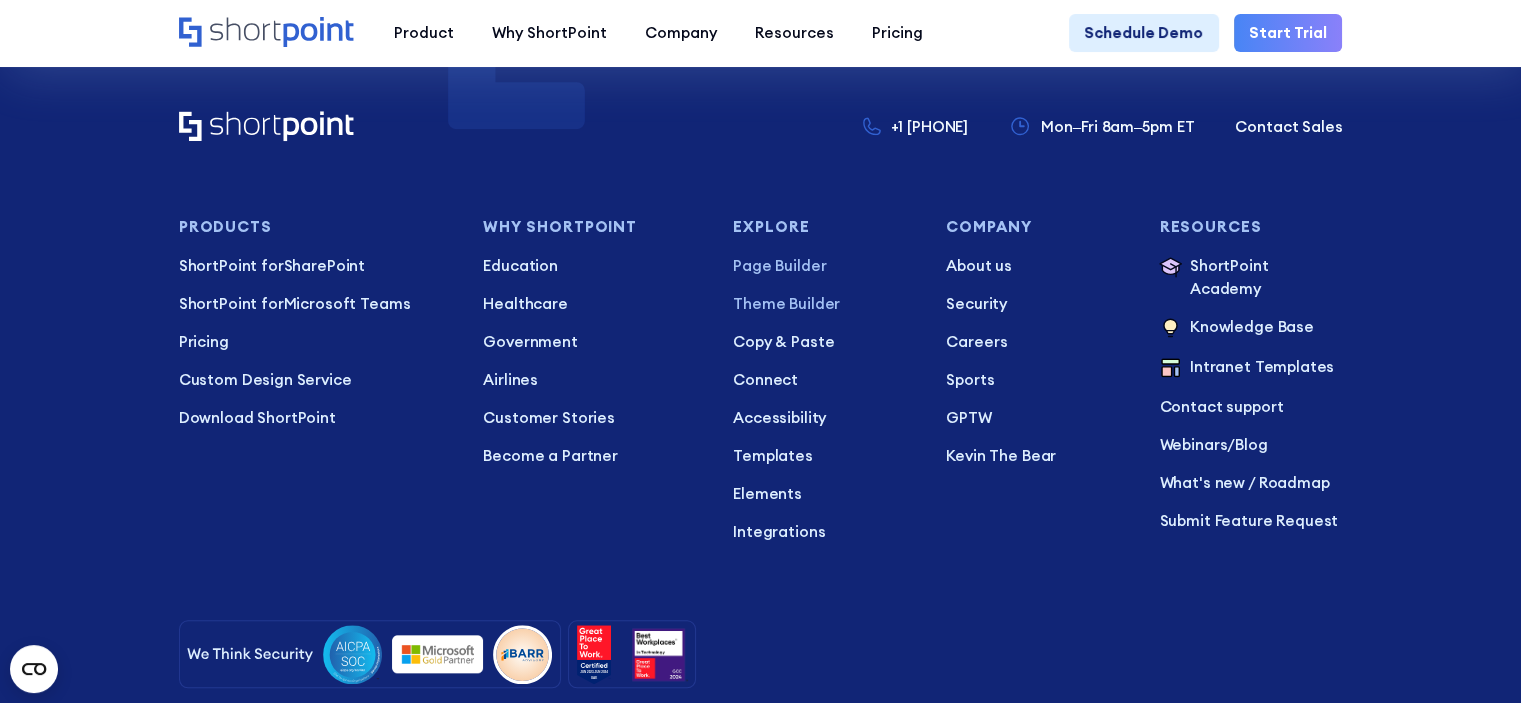 click on "Page Builder" at bounding box center (824, 266) 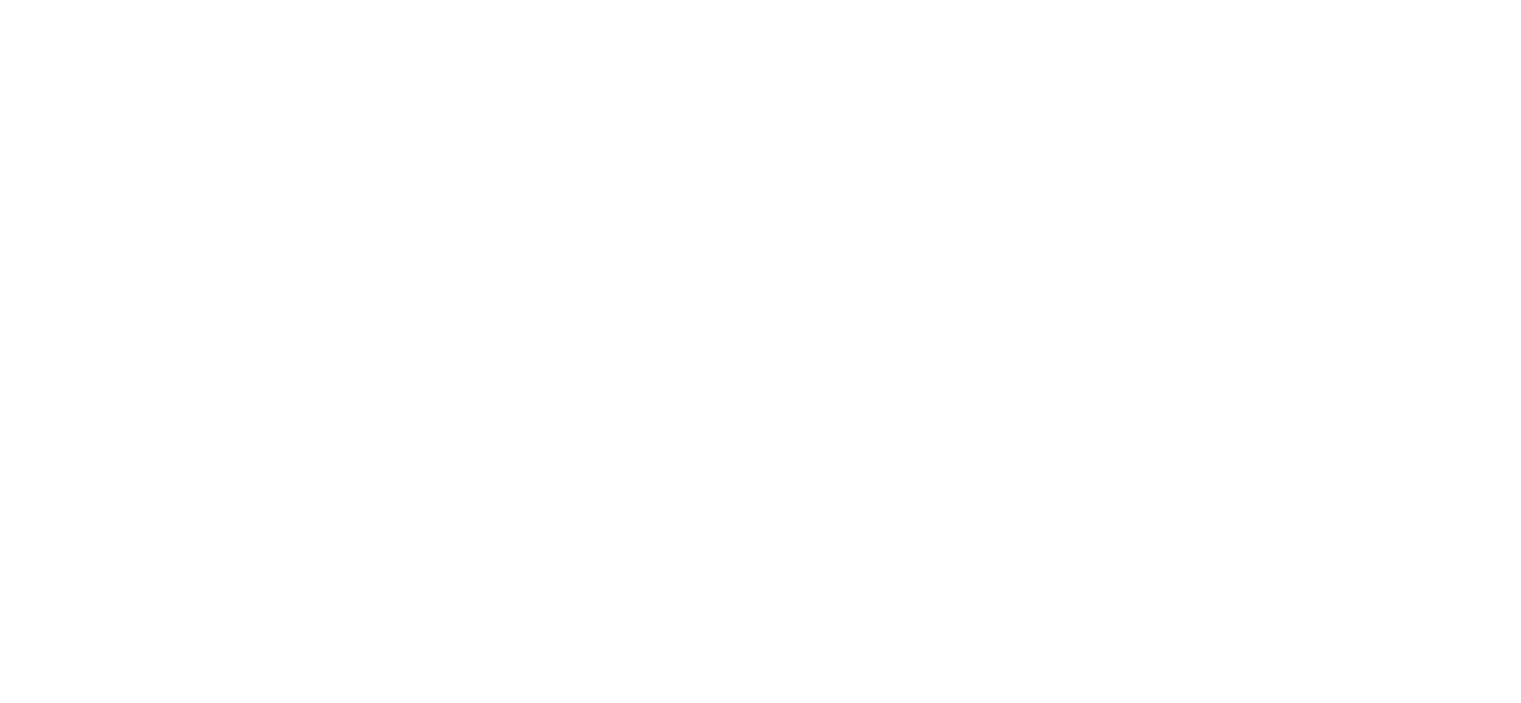 scroll, scrollTop: 0, scrollLeft: 0, axis: both 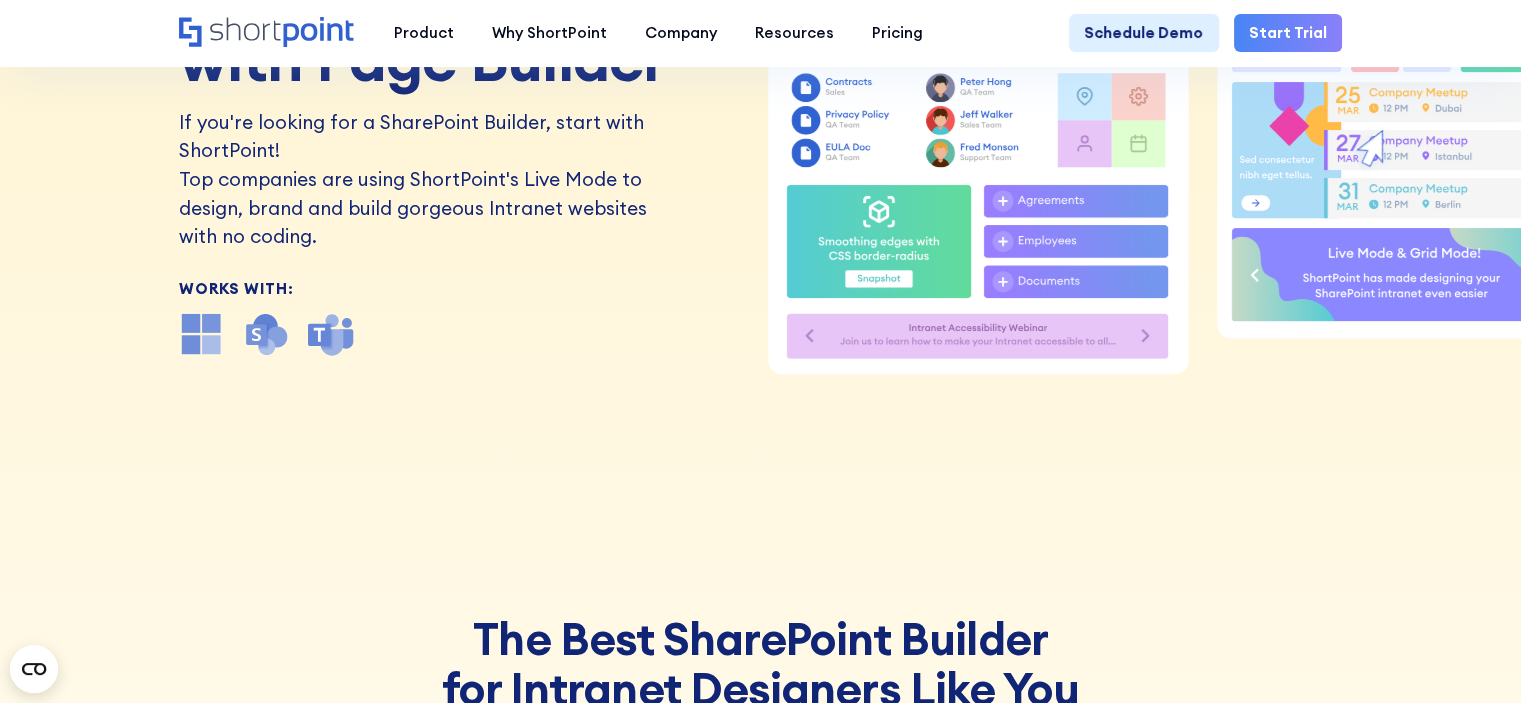 drag, startPoint x: 1024, startPoint y: 431, endPoint x: 722, endPoint y: 422, distance: 302.13406 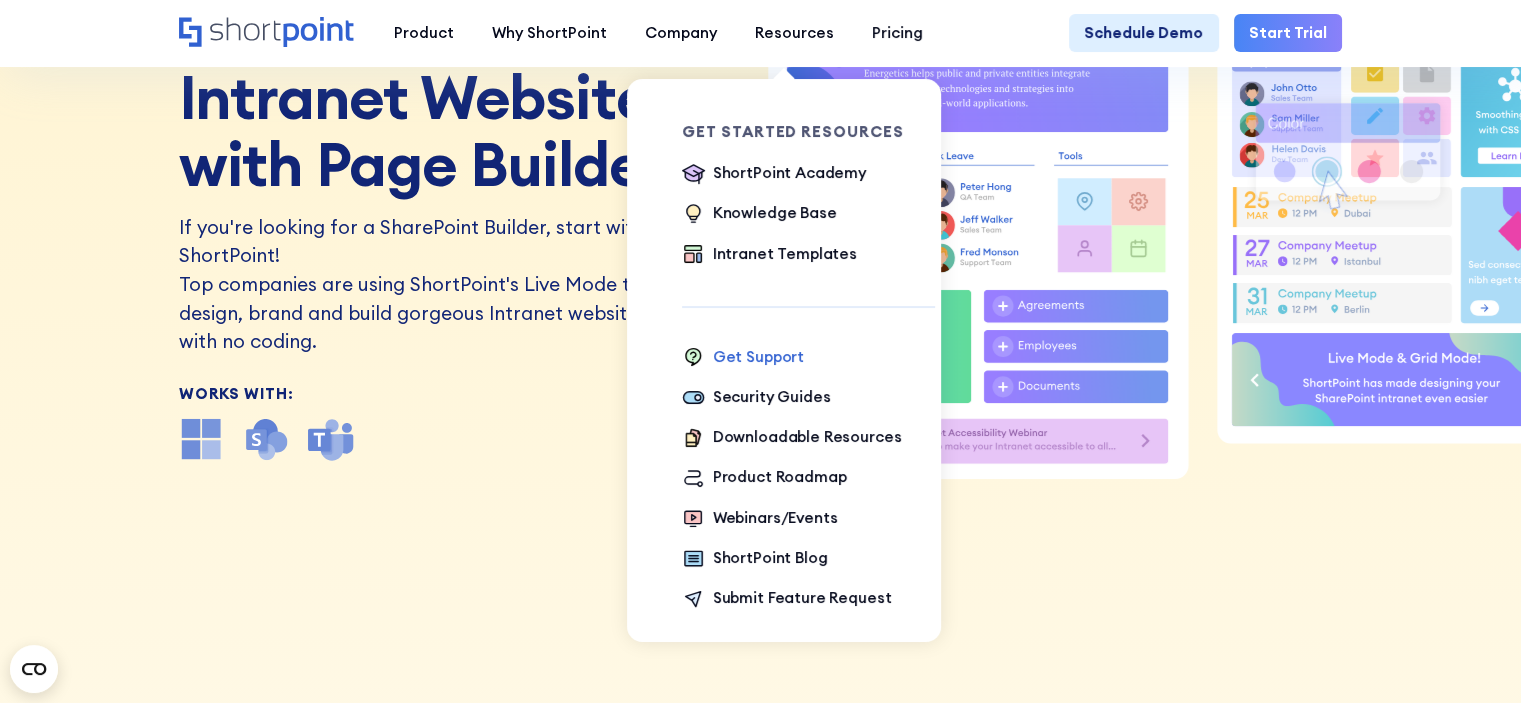 scroll, scrollTop: 200, scrollLeft: 0, axis: vertical 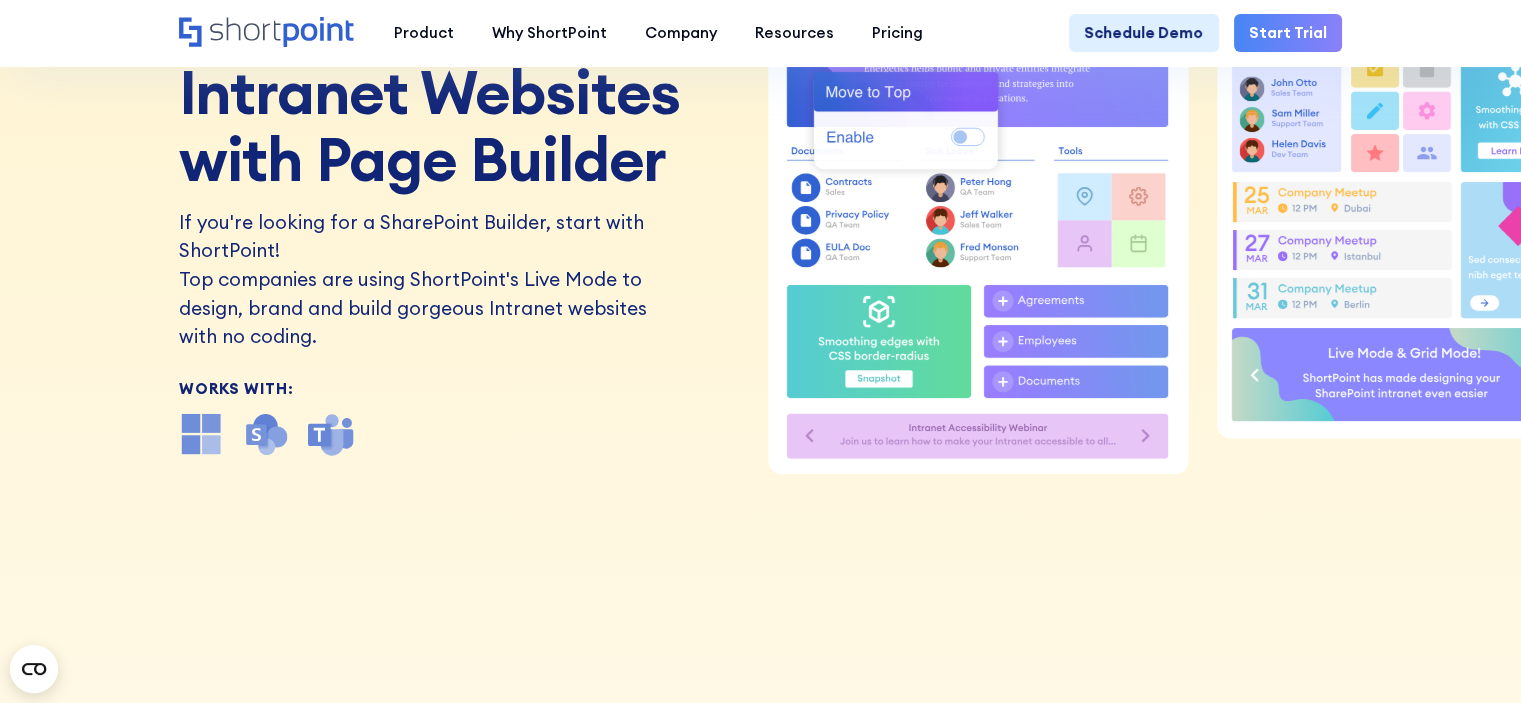 click at bounding box center [760, 774] 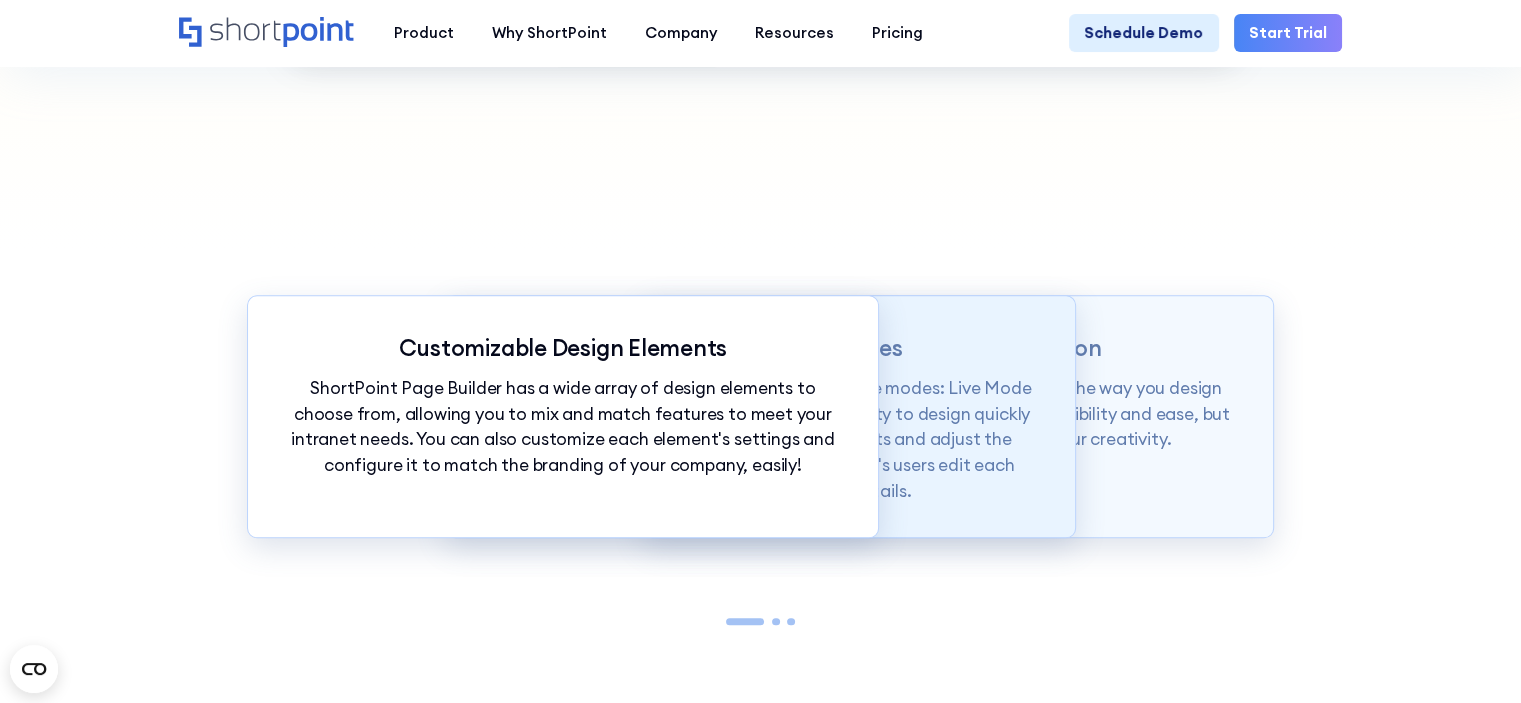 scroll, scrollTop: 1700, scrollLeft: 0, axis: vertical 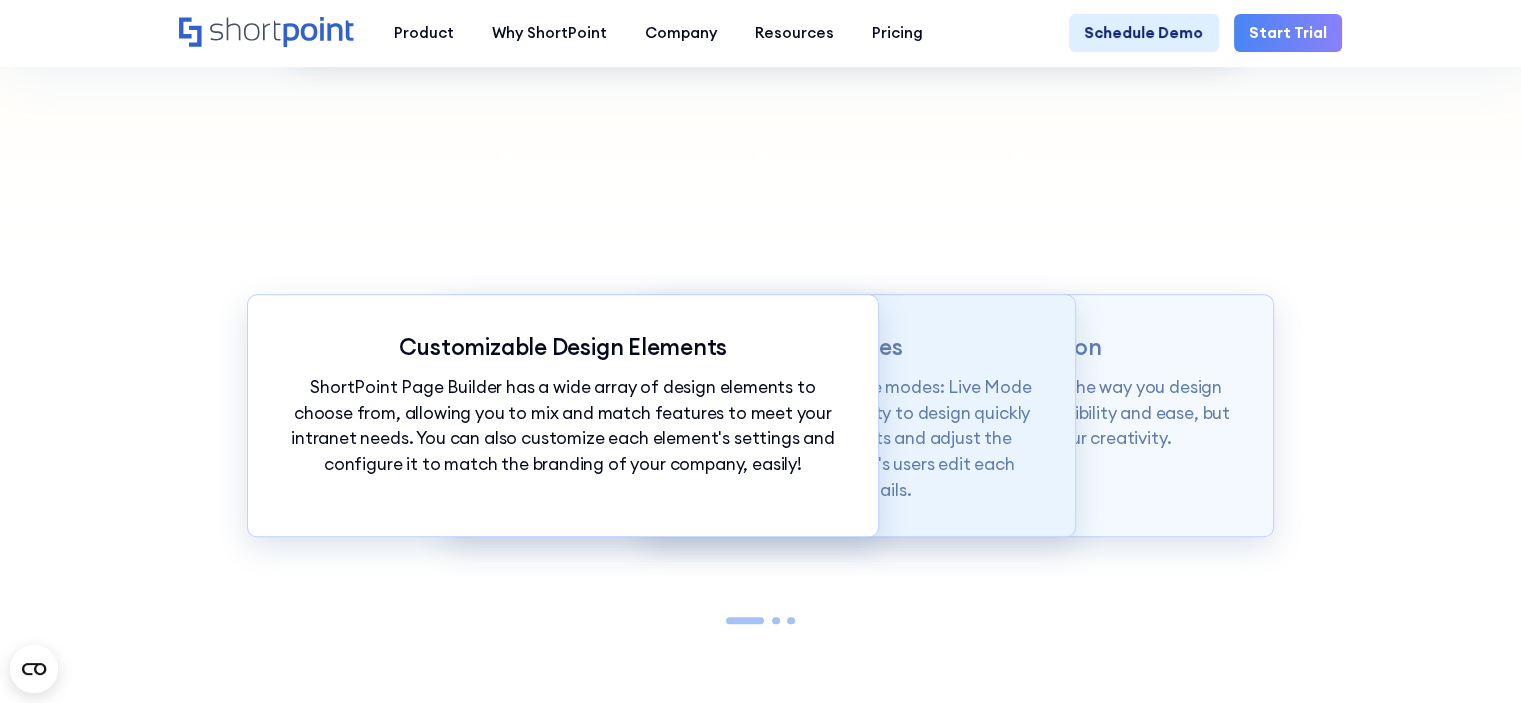 click on "Page builder allows users to design in two flexible modes: Live Mode & Grid Mode. Live Mode offers users the flexibility to design quickly and eliminate guesswork as you resize elements and adjust the spacing between sections, while Grid Mode let's users edit each element down to the smallest details." at bounding box center [562, 426] 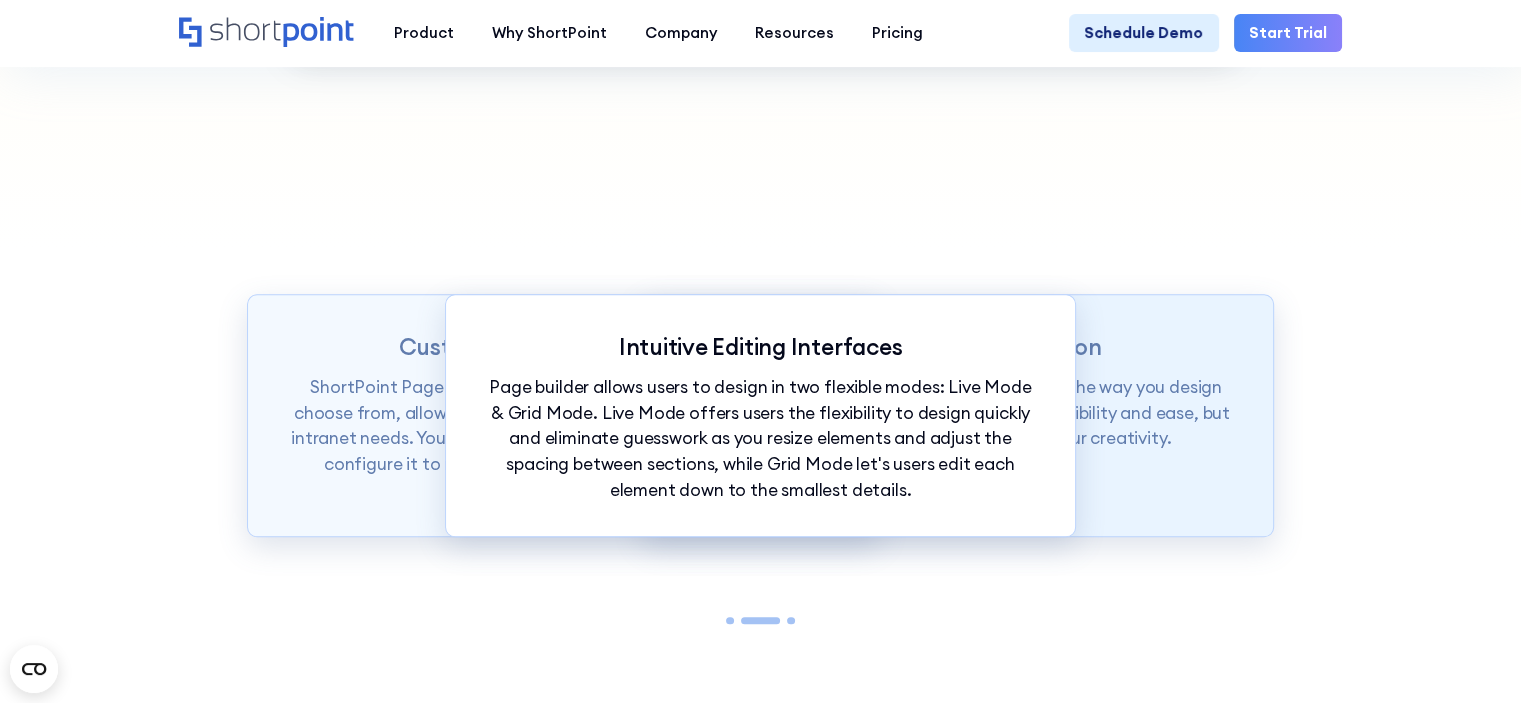 click on "ShortPoint Page Builder is truly revolutionizing the way you design your Intranet sites. Not only does it give you flexibility and ease, but it also gives you the power to tap into your creativity." at bounding box center [562, 426] 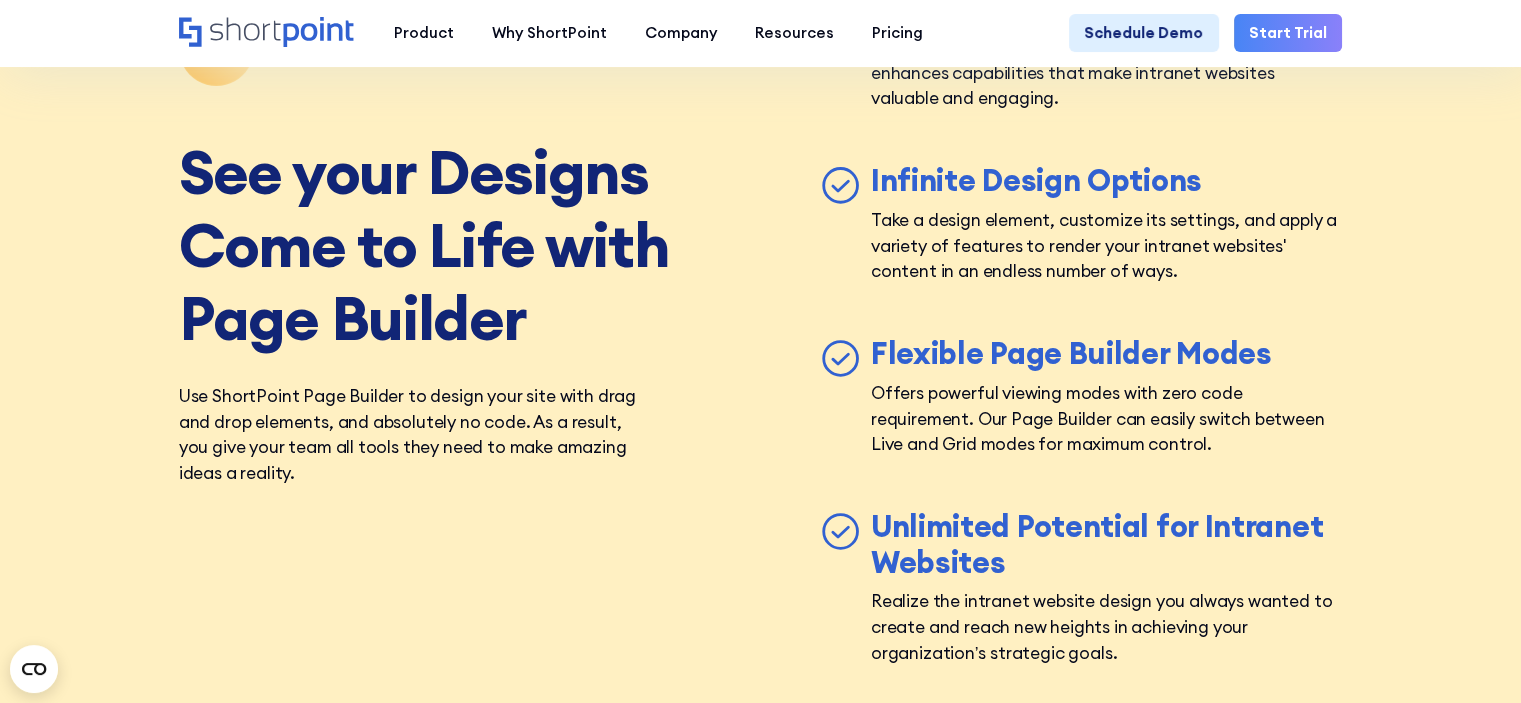 scroll, scrollTop: 7100, scrollLeft: 0, axis: vertical 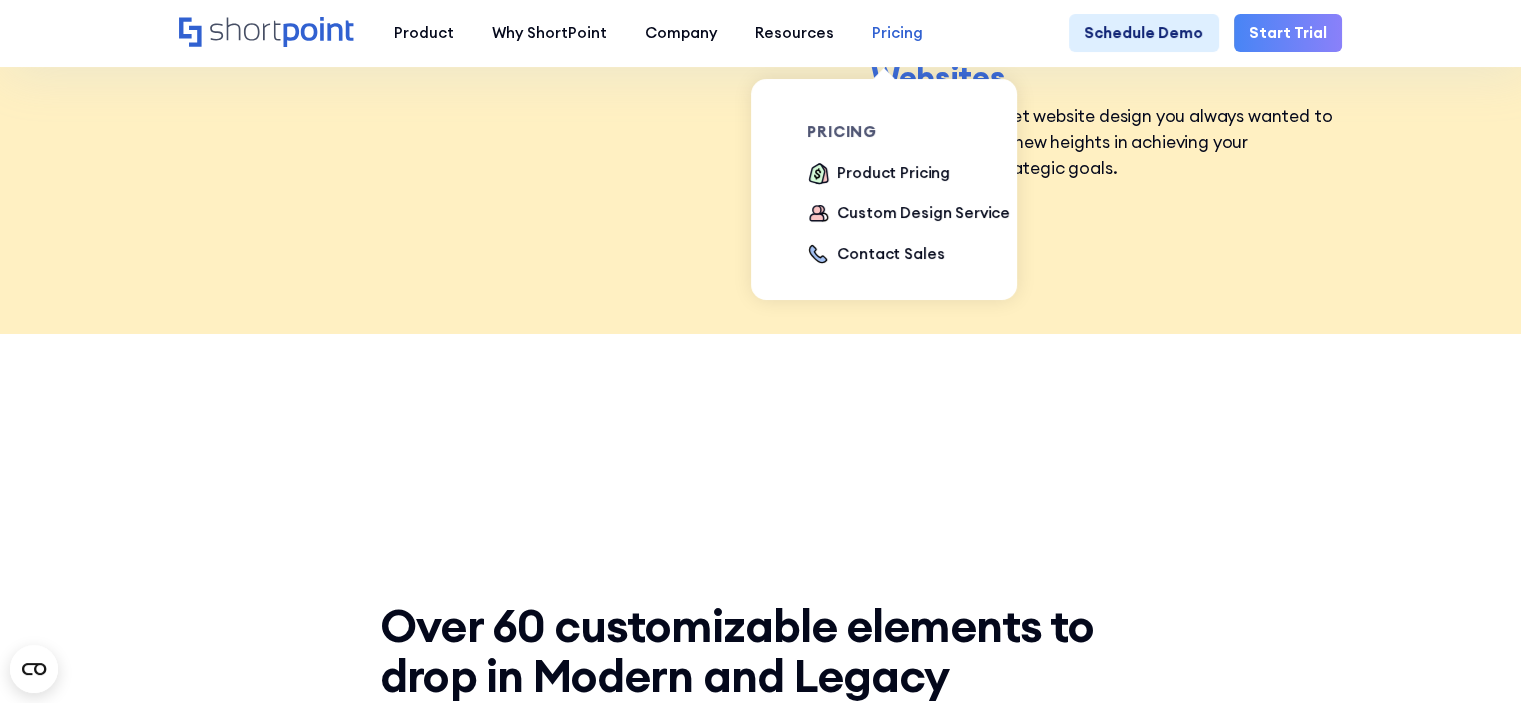 click on "Pricing" at bounding box center (424, 33) 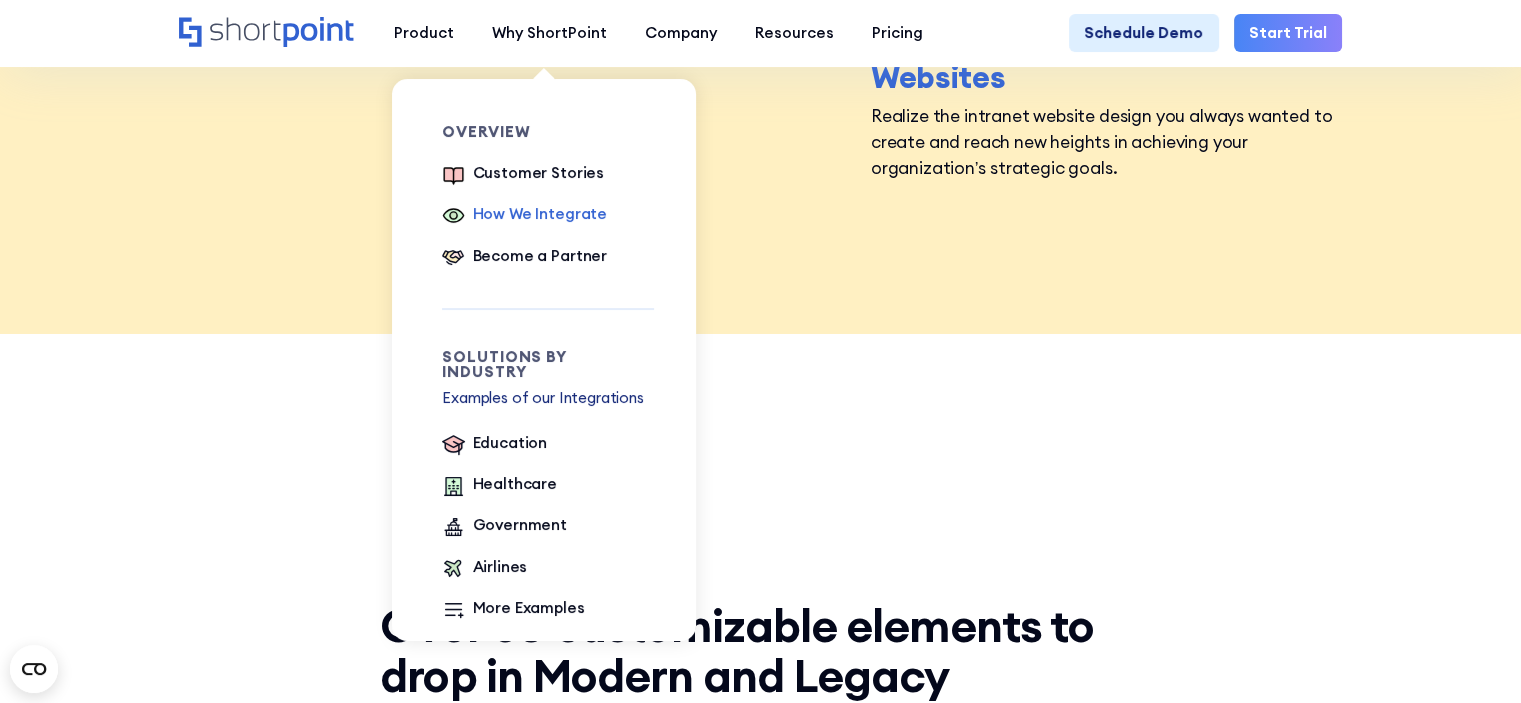 click on "How We Integrate" at bounding box center [540, 214] 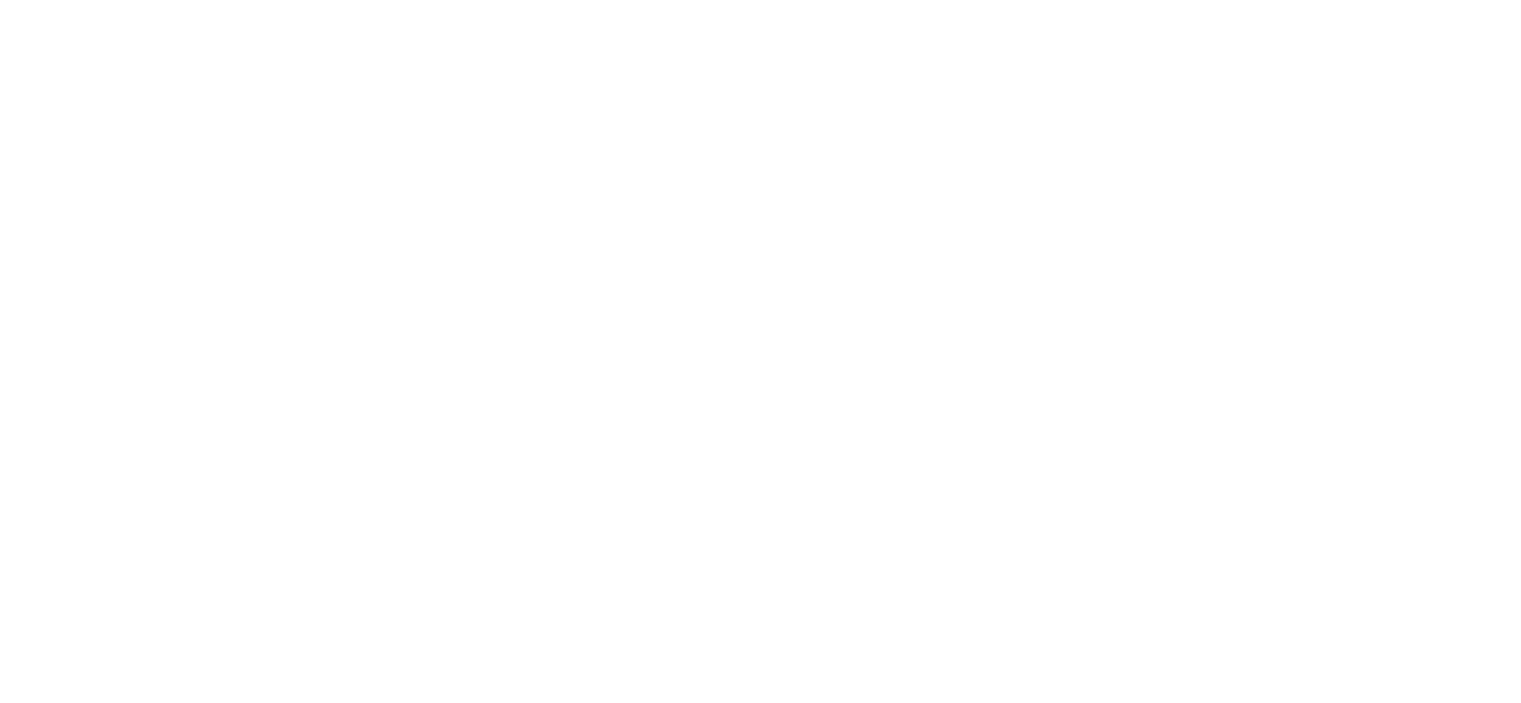 scroll, scrollTop: 0, scrollLeft: 0, axis: both 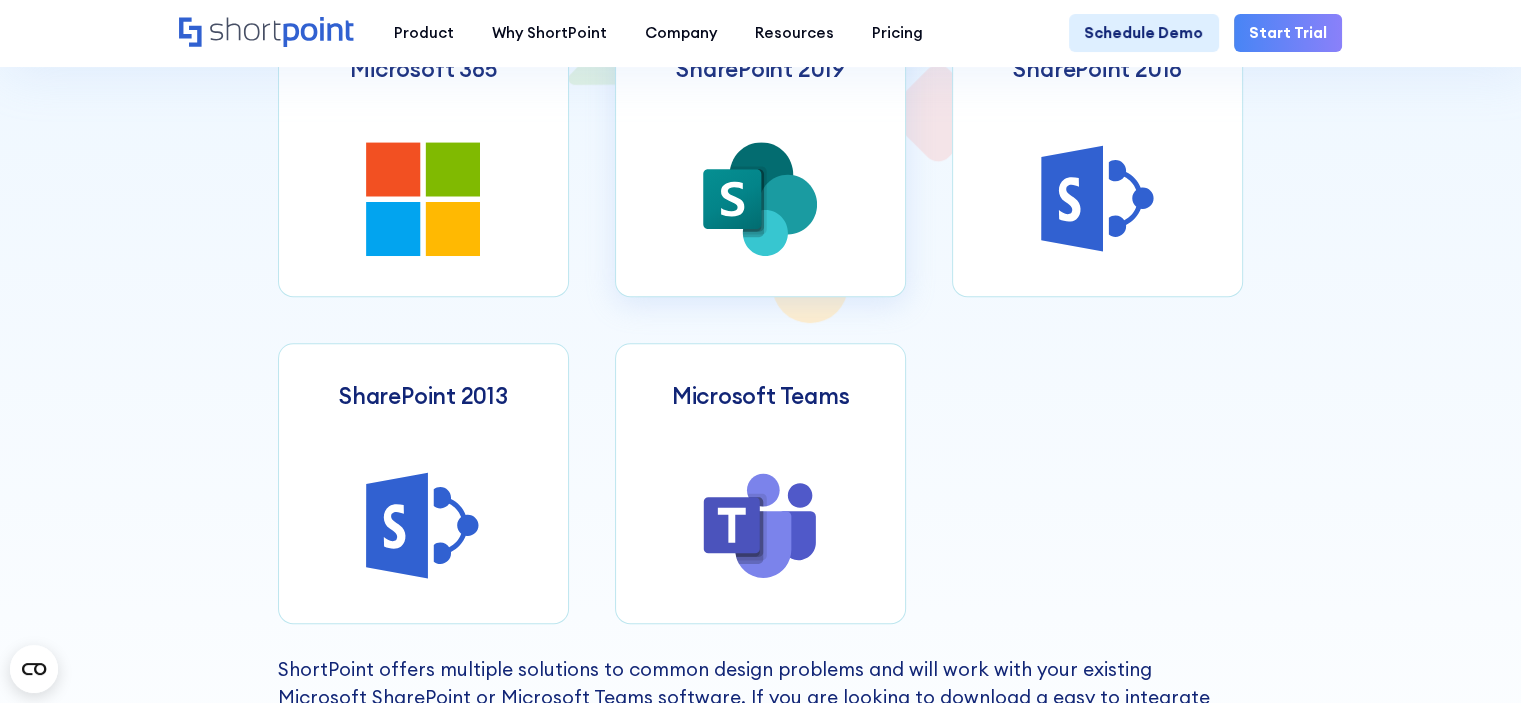 click on "SharePoint 2019" at bounding box center [761, 156] 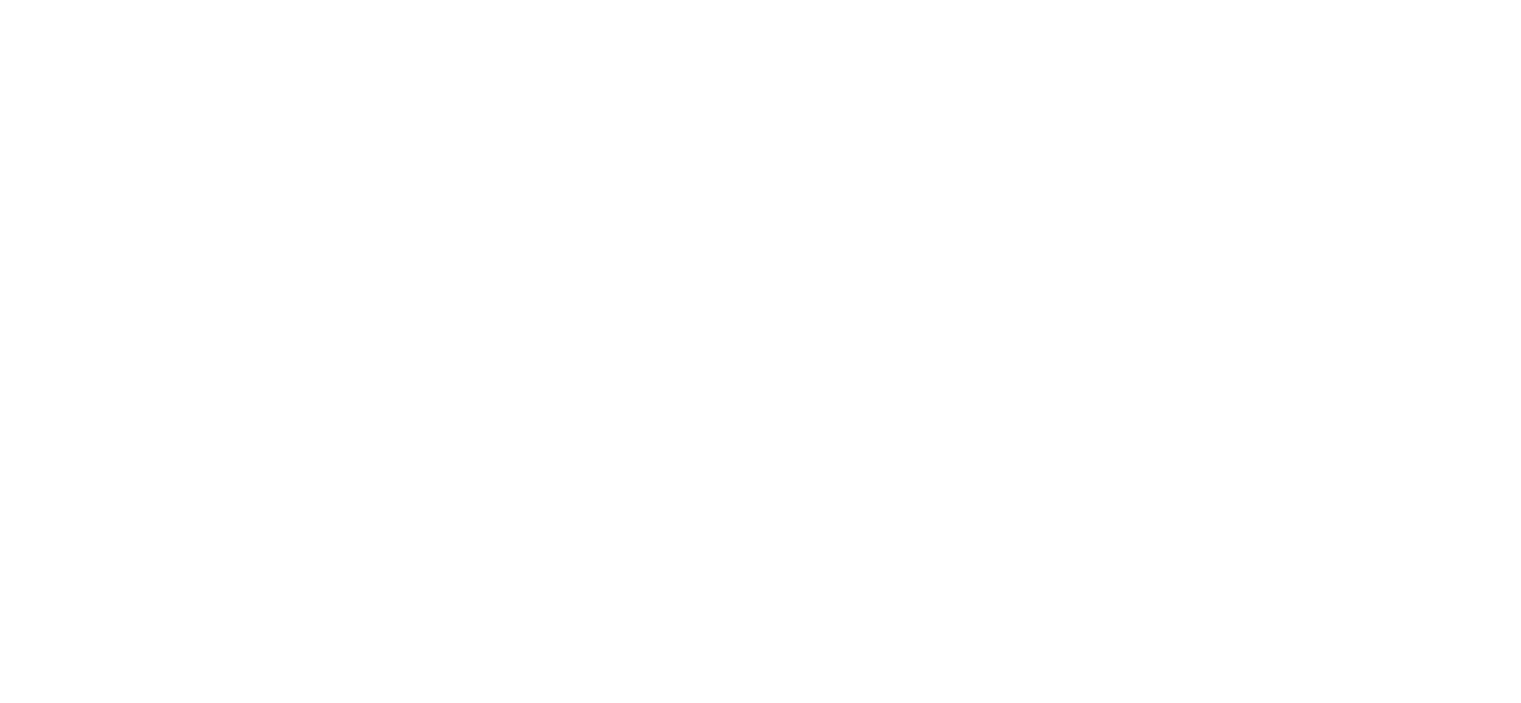 scroll, scrollTop: 0, scrollLeft: 0, axis: both 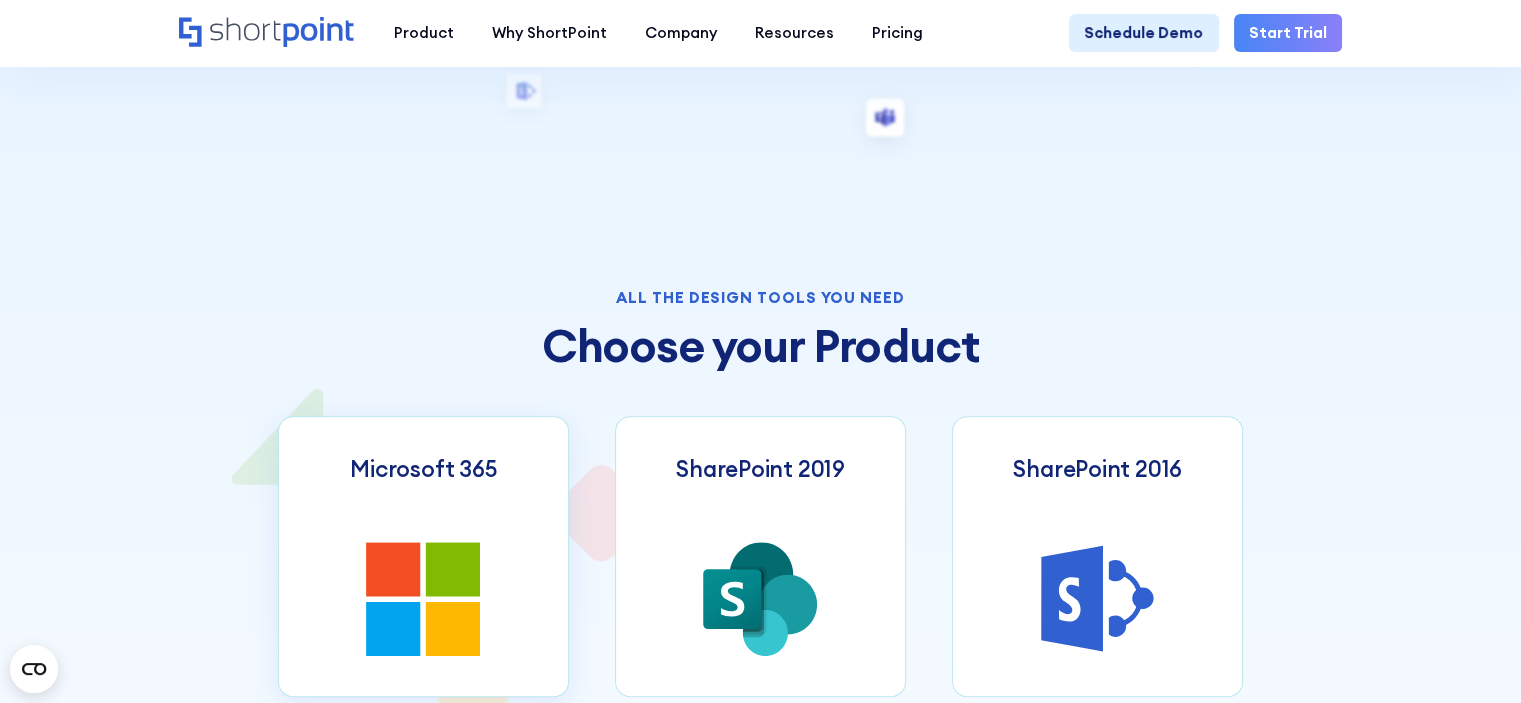 click on "Microsoft 365" at bounding box center (424, 556) 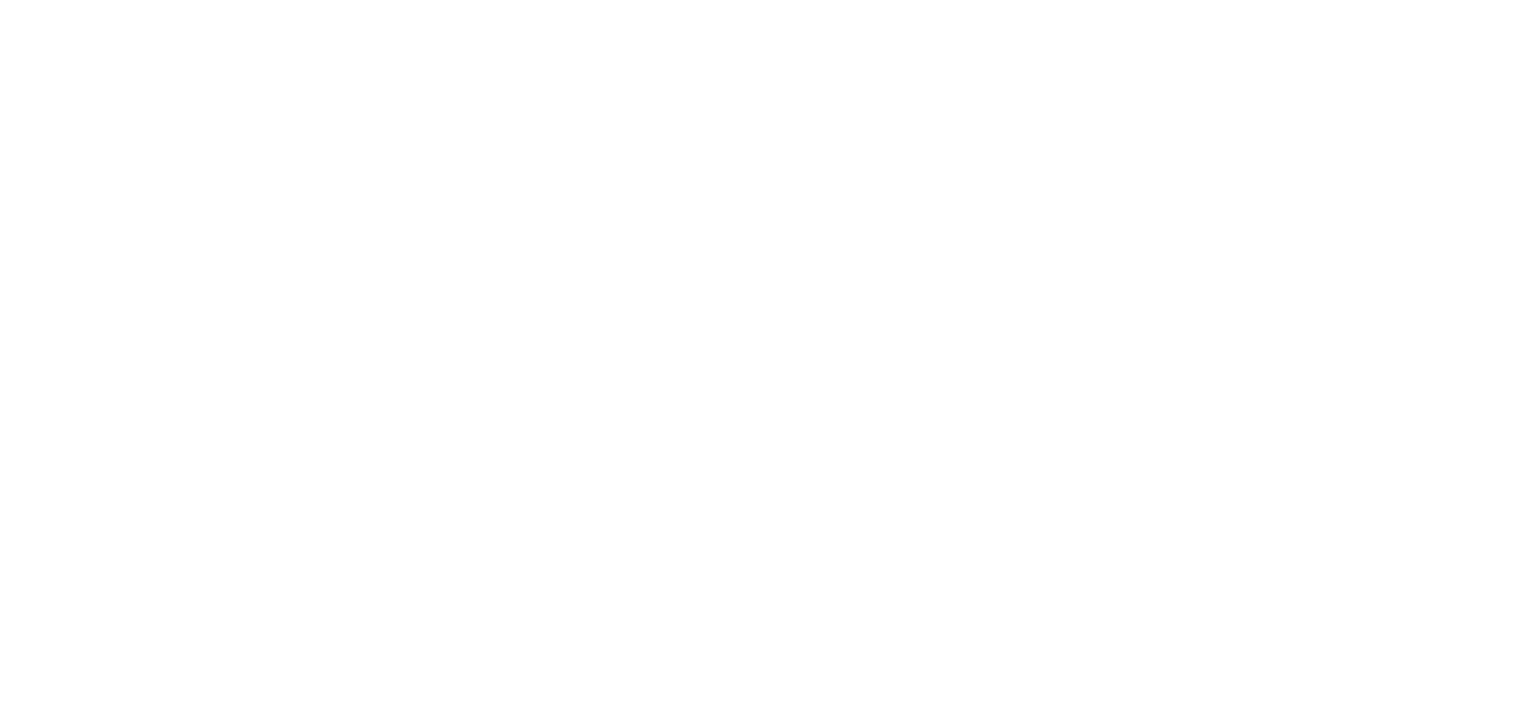 scroll, scrollTop: 0, scrollLeft: 0, axis: both 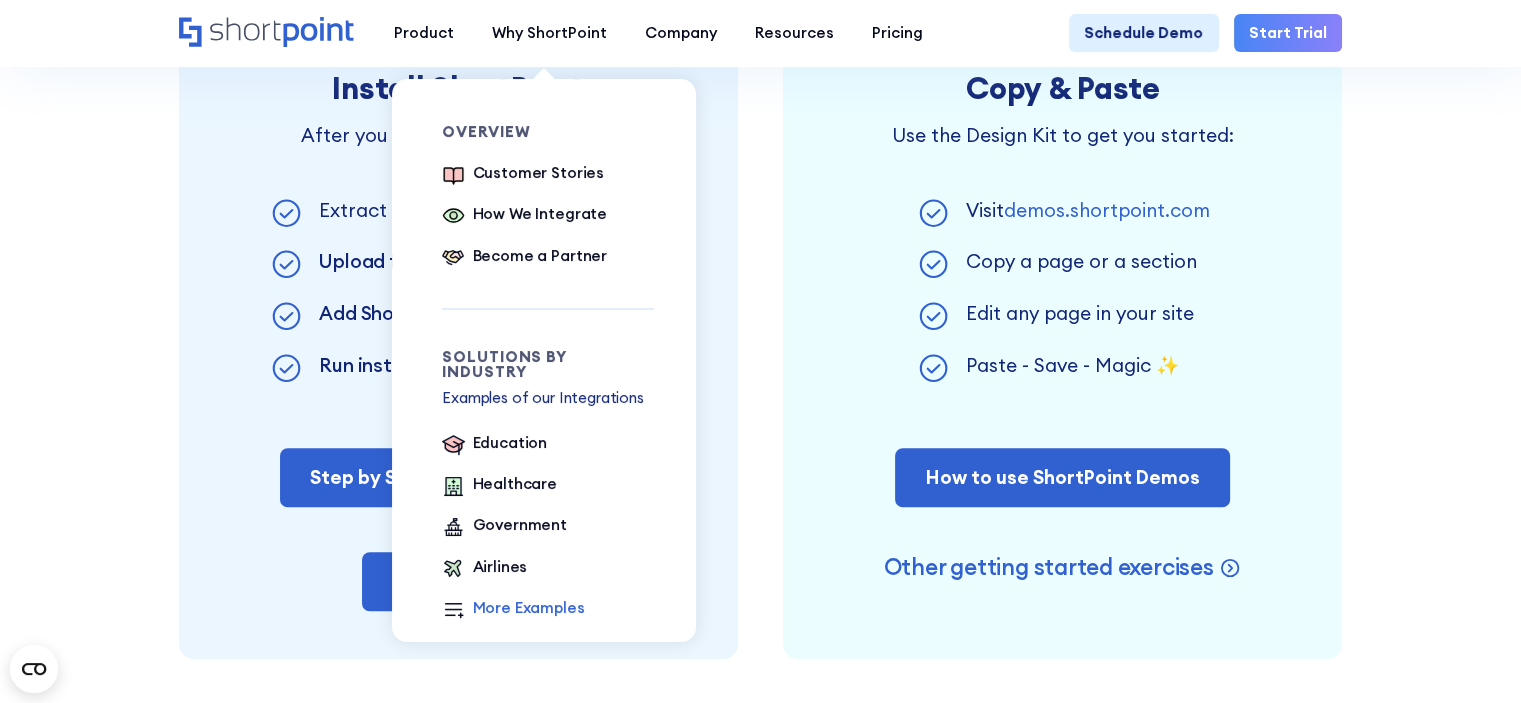 click on "More Examples" at bounding box center [529, 608] 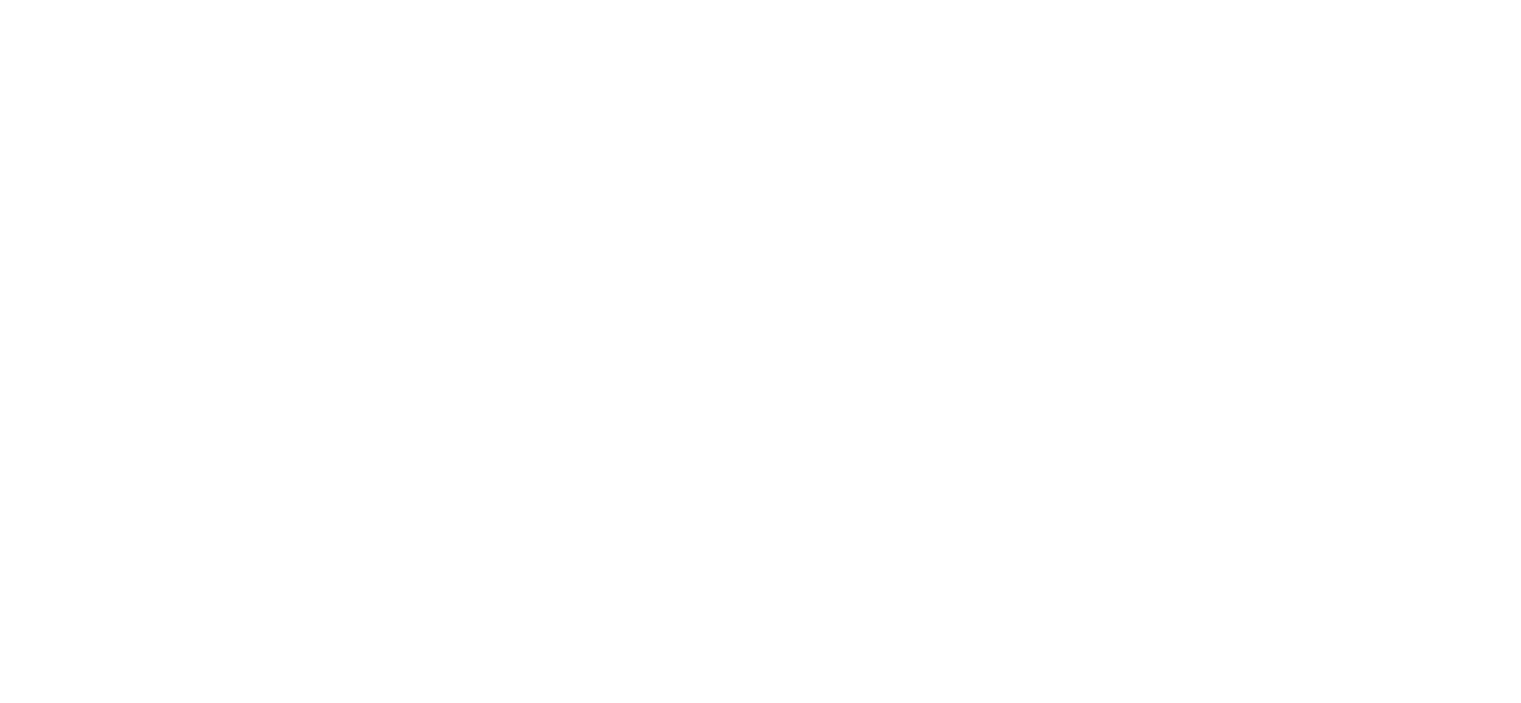 scroll, scrollTop: 0, scrollLeft: 0, axis: both 